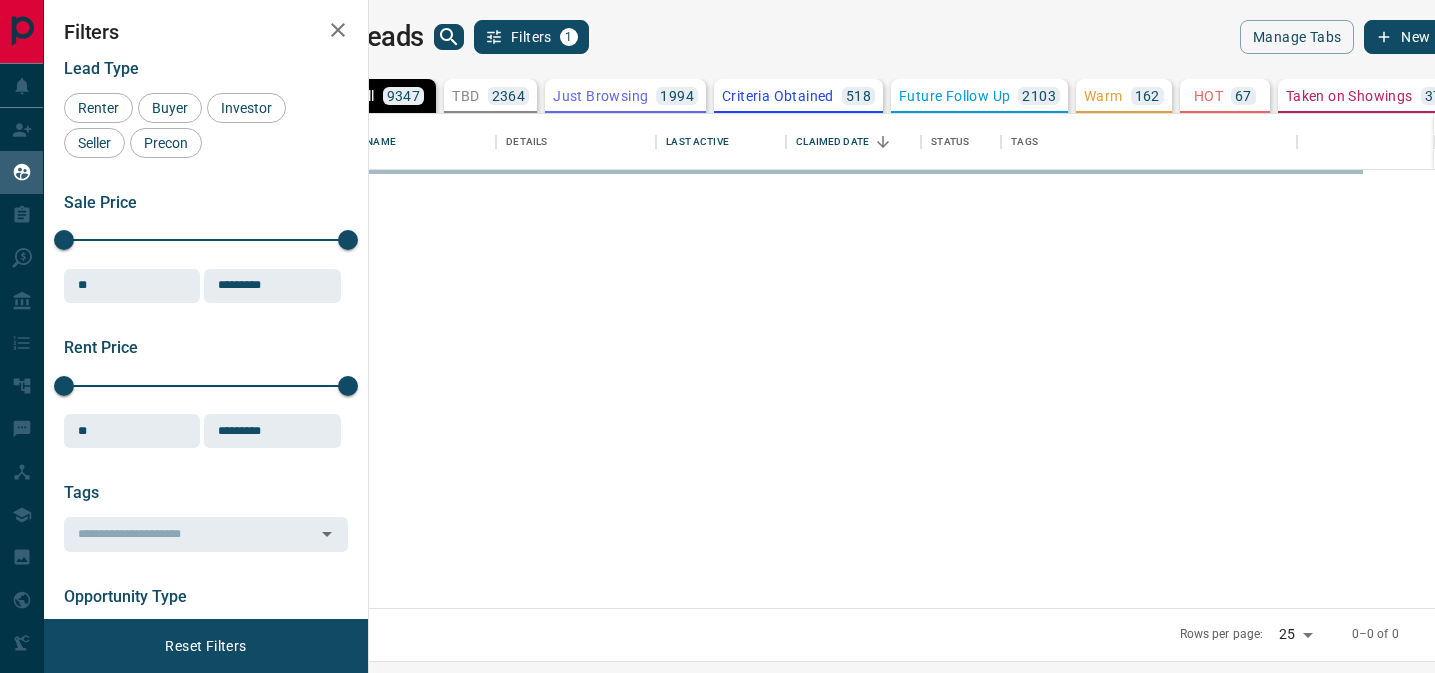 scroll, scrollTop: 0, scrollLeft: 0, axis: both 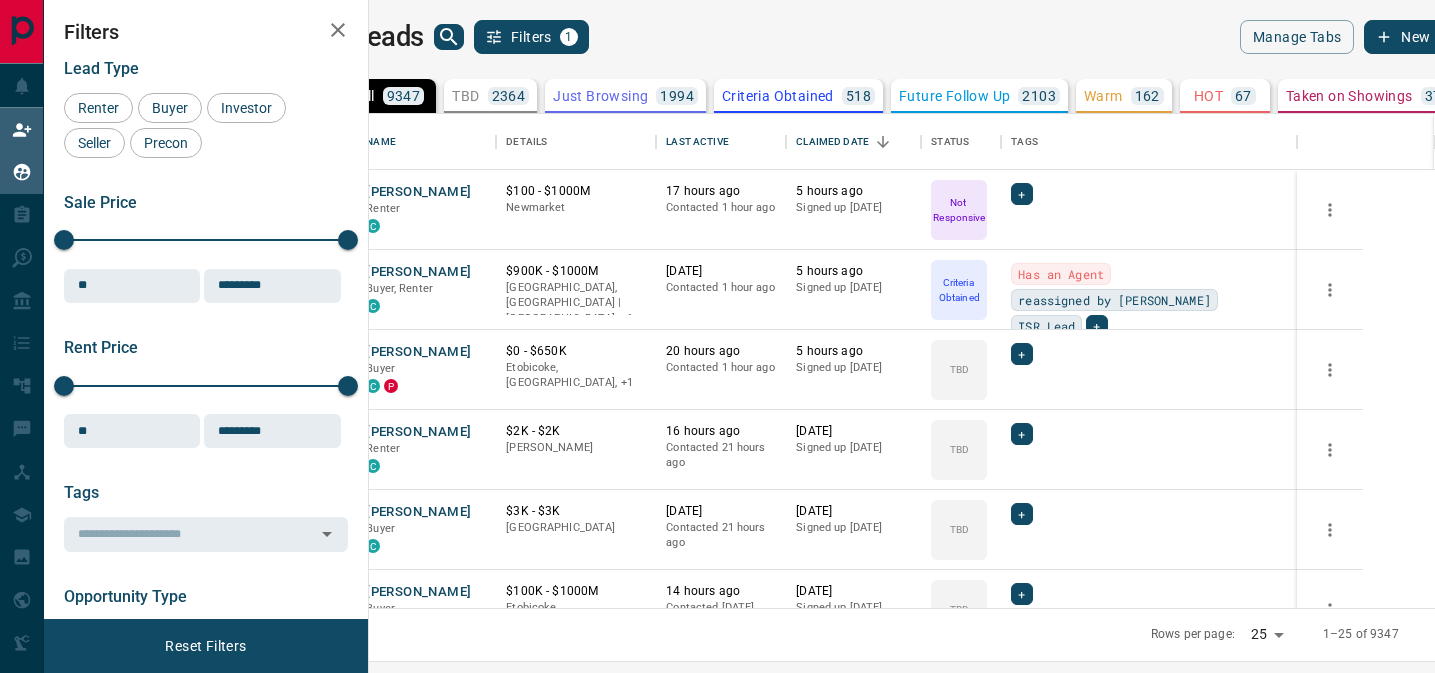 click 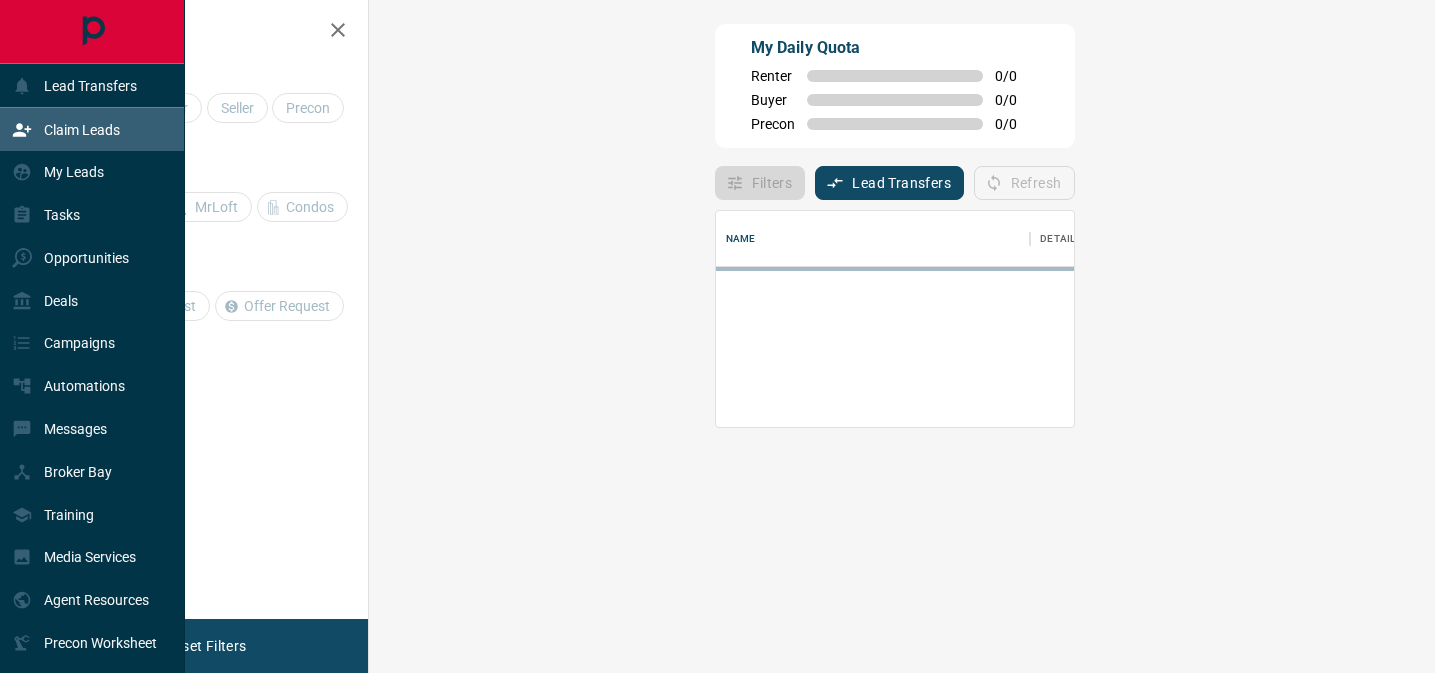 scroll, scrollTop: 1, scrollLeft: 1, axis: both 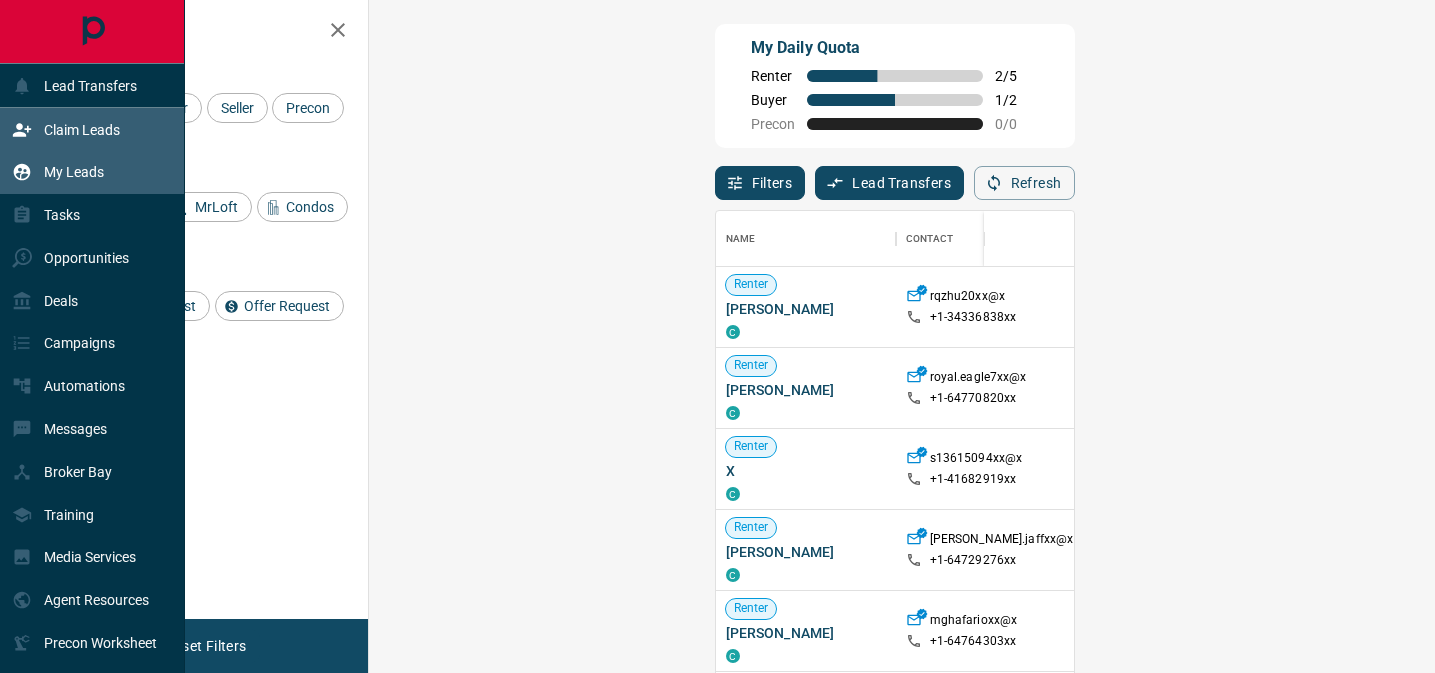 click on "My Leads" at bounding box center [74, 172] 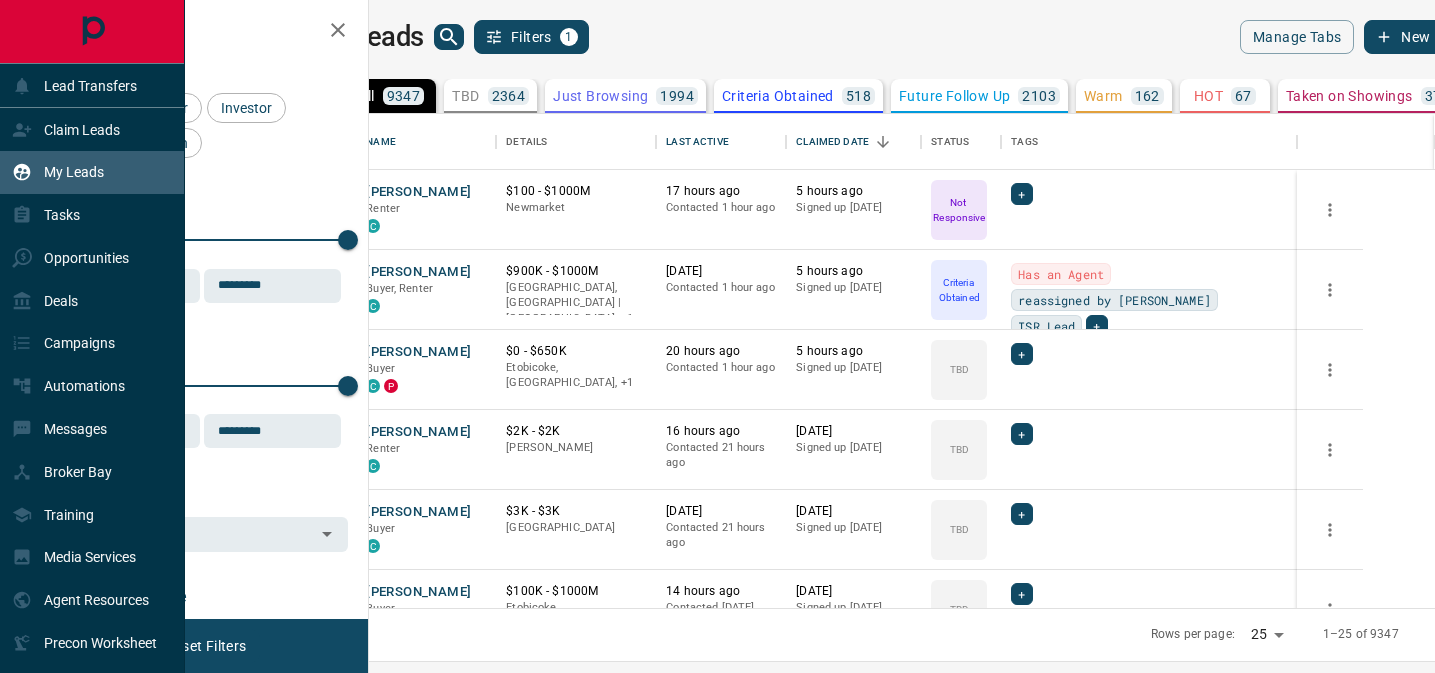 scroll, scrollTop: 1, scrollLeft: 1, axis: both 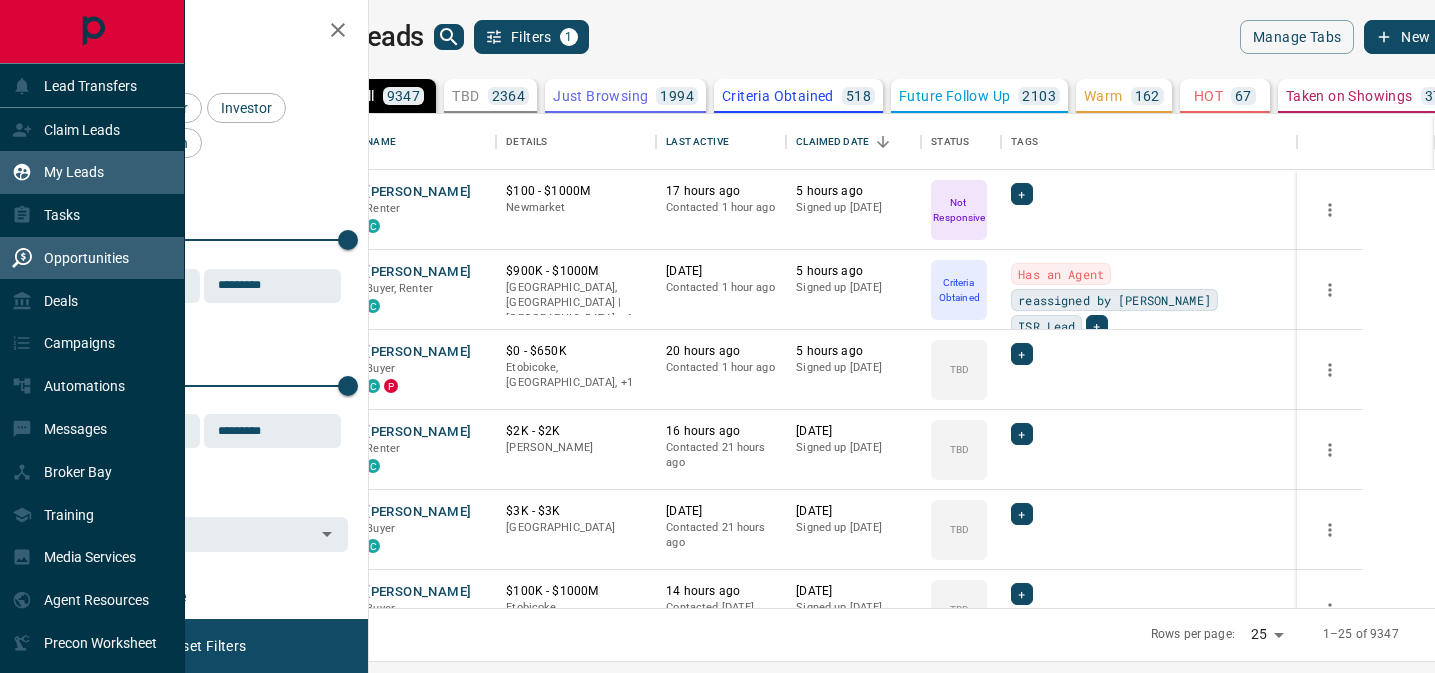click on "Opportunities" at bounding box center [92, 258] 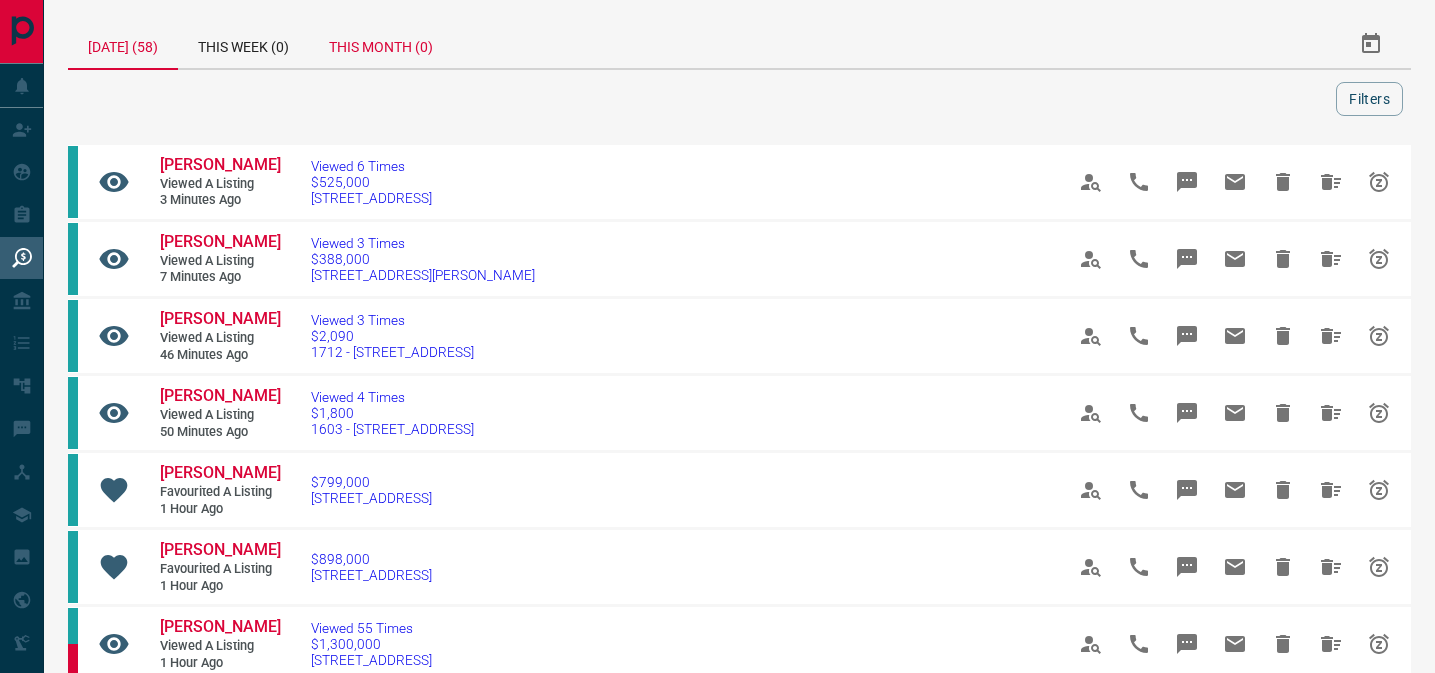 click on "This Month (0)" at bounding box center [381, 44] 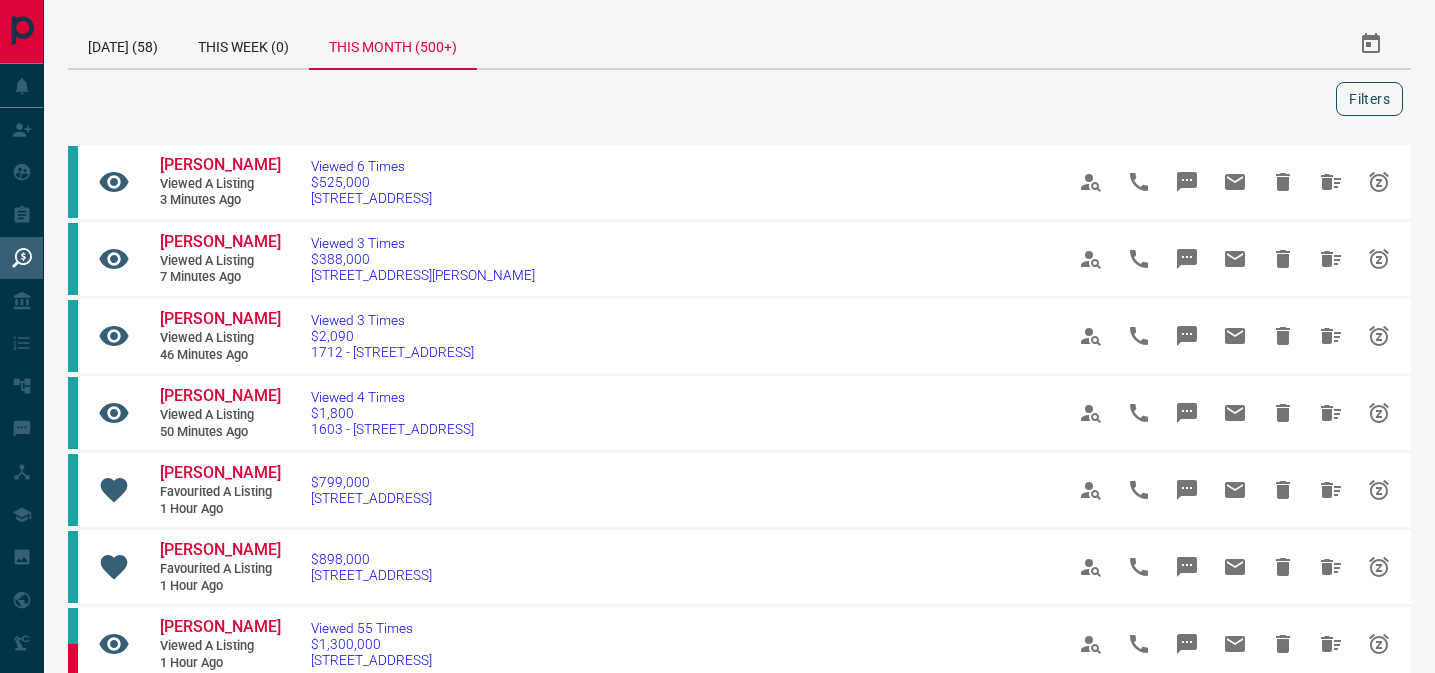 click on "Filters" at bounding box center (1369, 99) 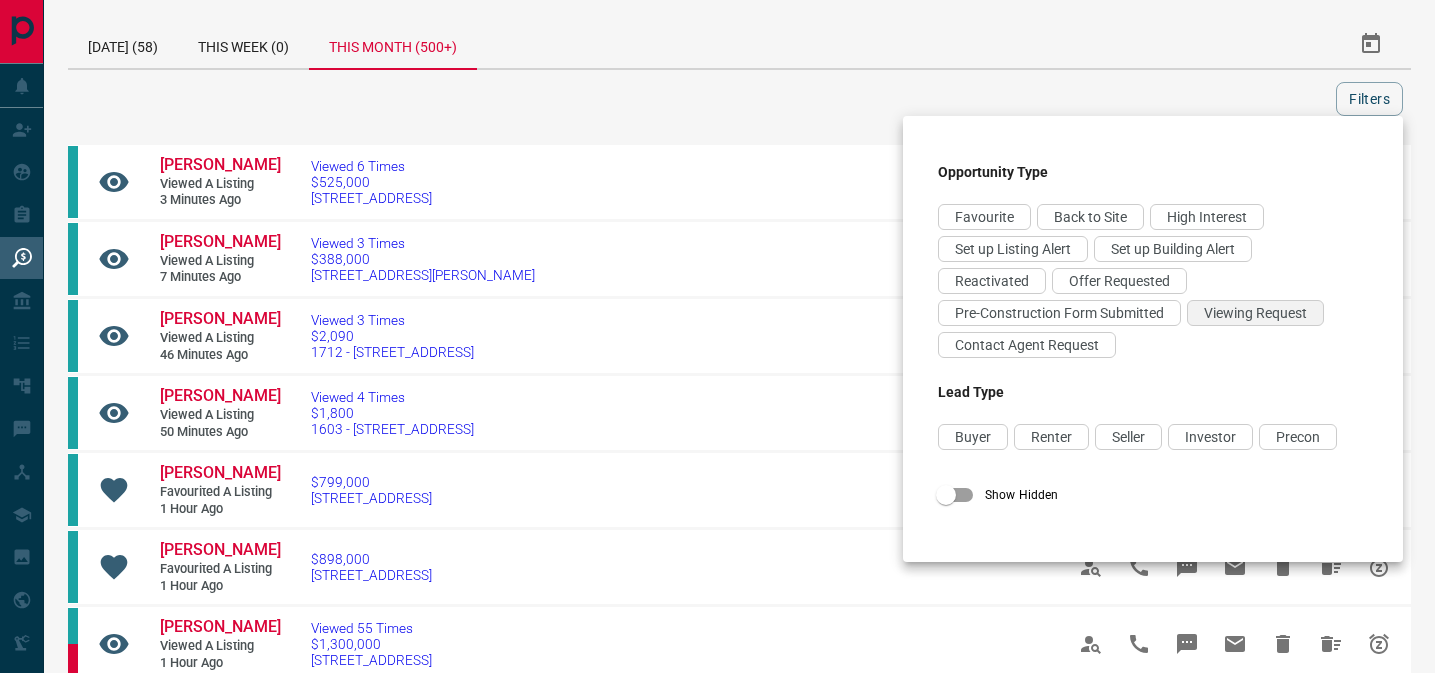 click on "Viewing Request" at bounding box center (1255, 313) 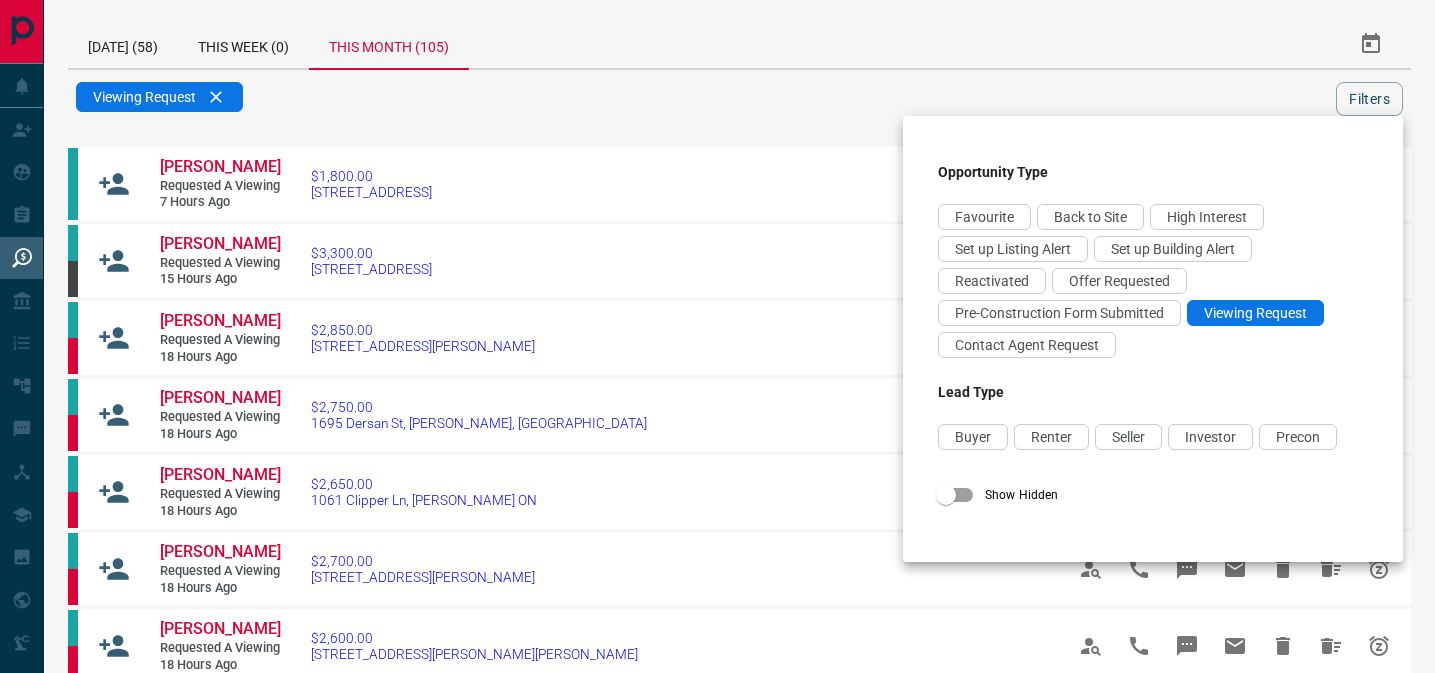 click at bounding box center (717, 336) 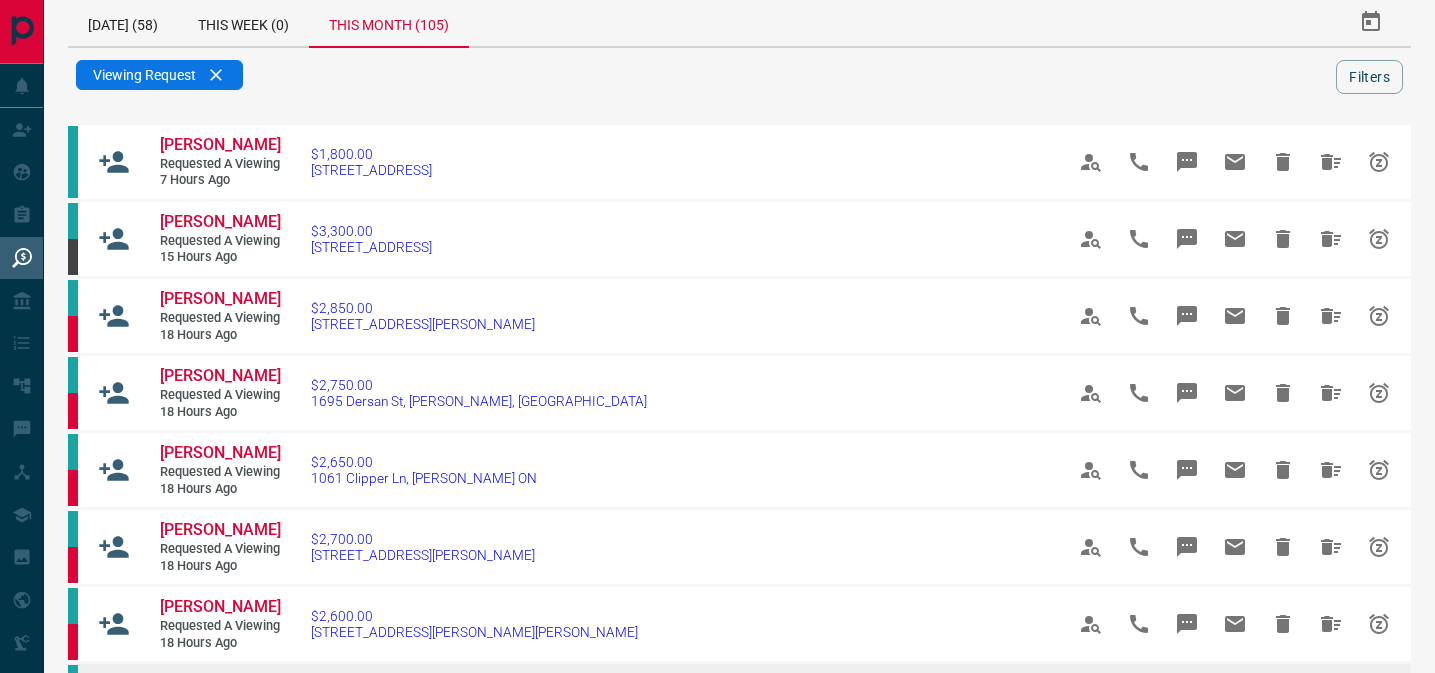 scroll, scrollTop: 0, scrollLeft: 0, axis: both 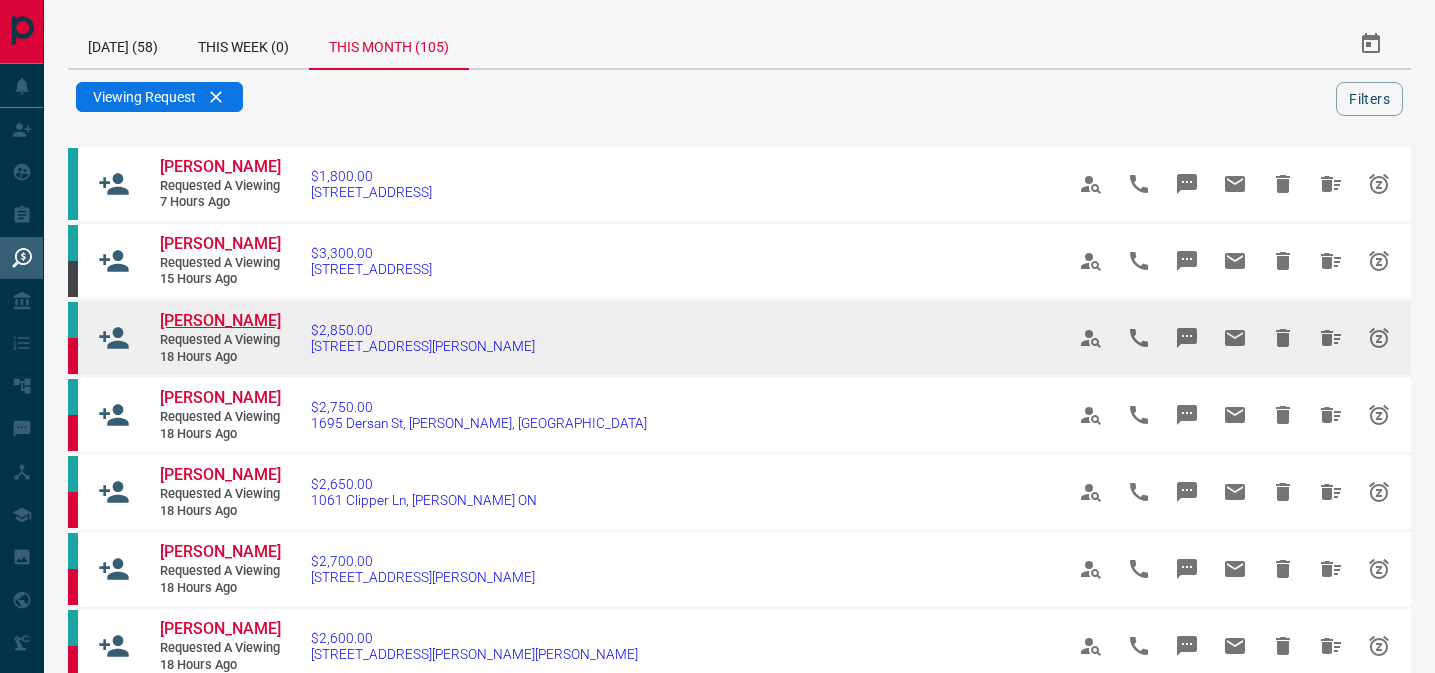 click on "[PERSON_NAME]" at bounding box center [220, 320] 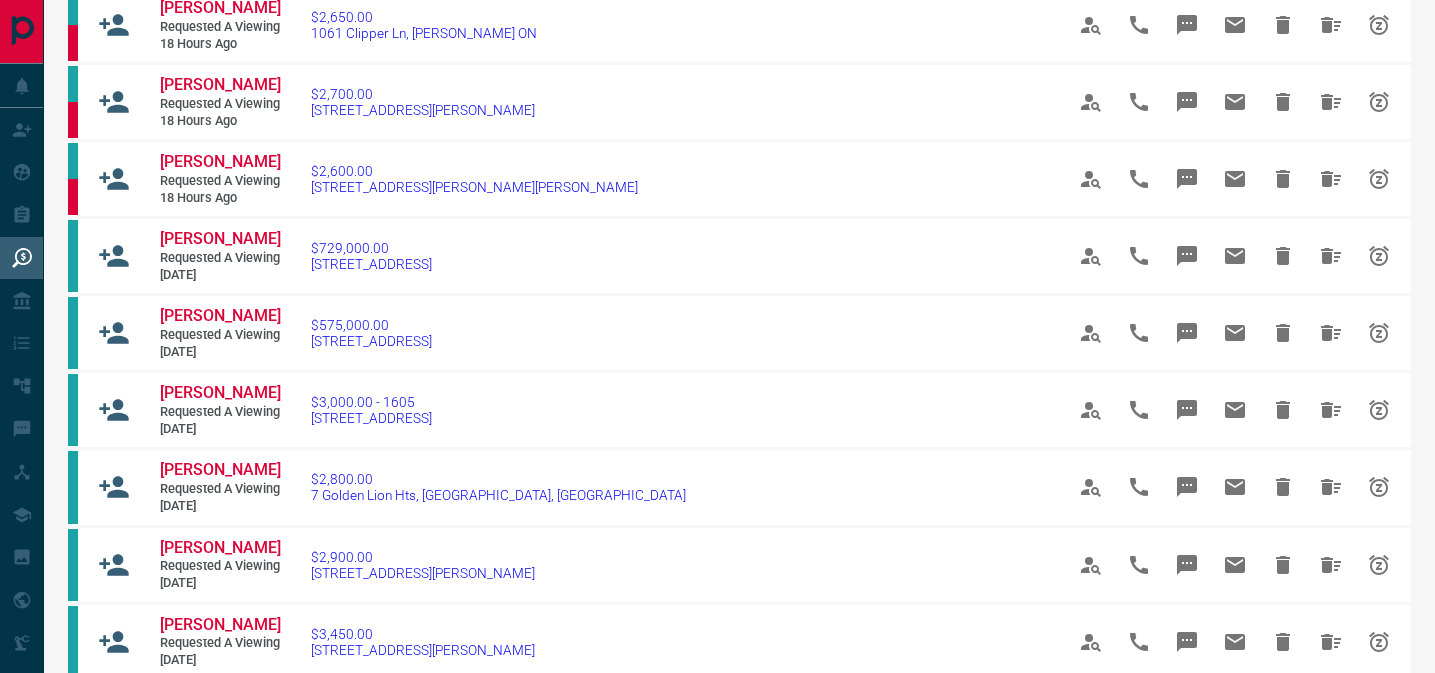 scroll, scrollTop: 475, scrollLeft: 0, axis: vertical 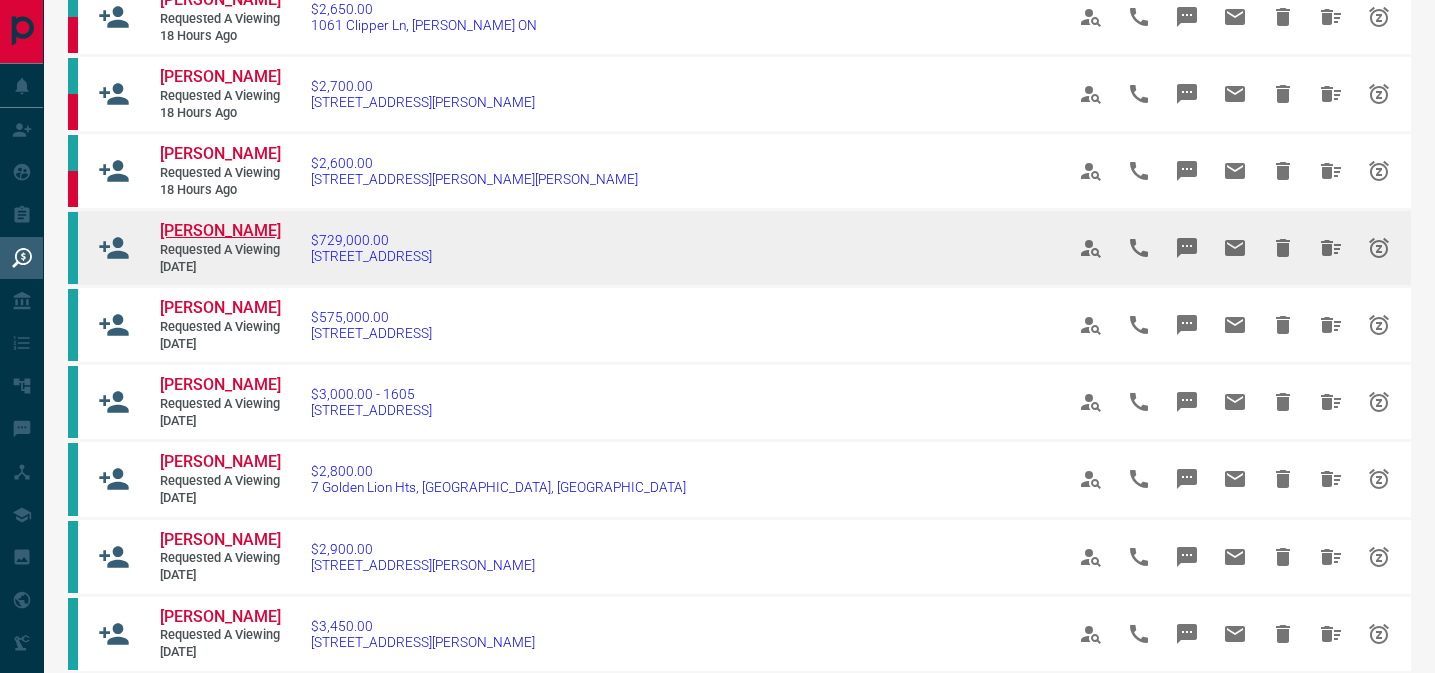 click on "[PERSON_NAME]" at bounding box center [220, 230] 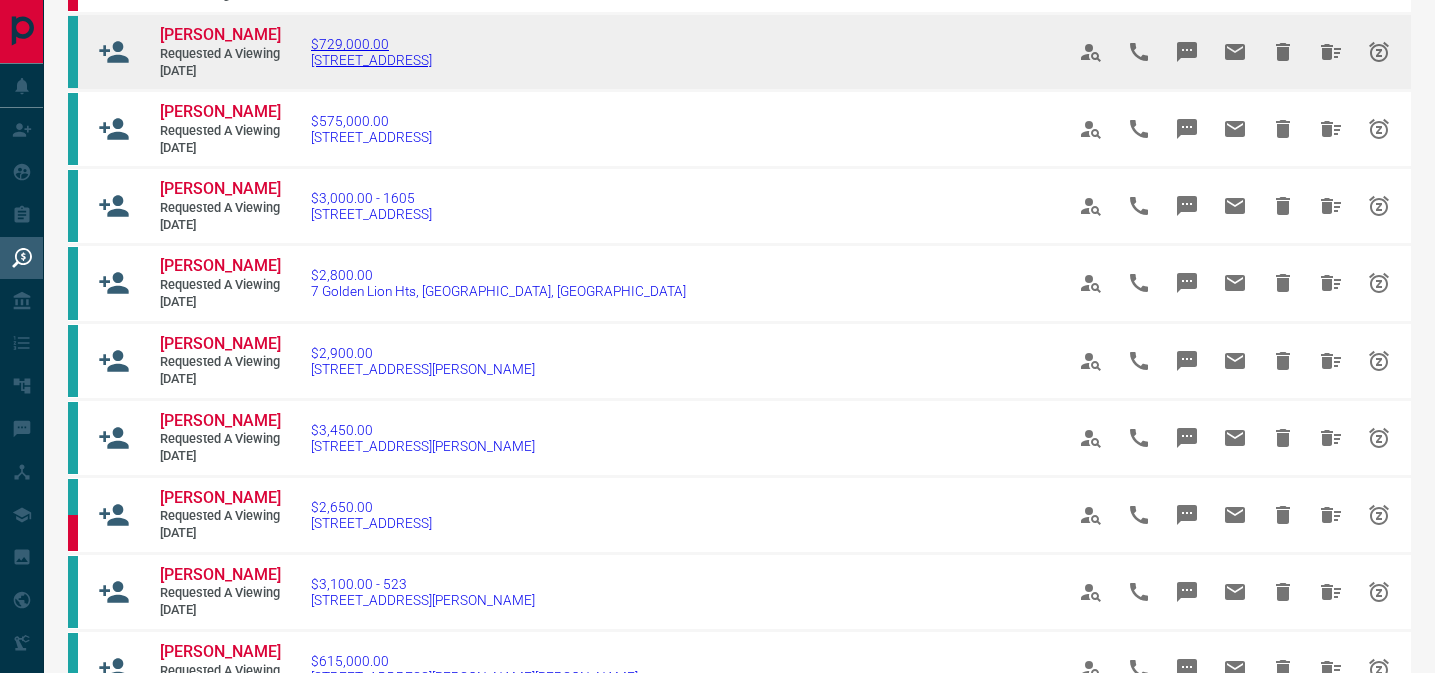 scroll, scrollTop: 672, scrollLeft: 0, axis: vertical 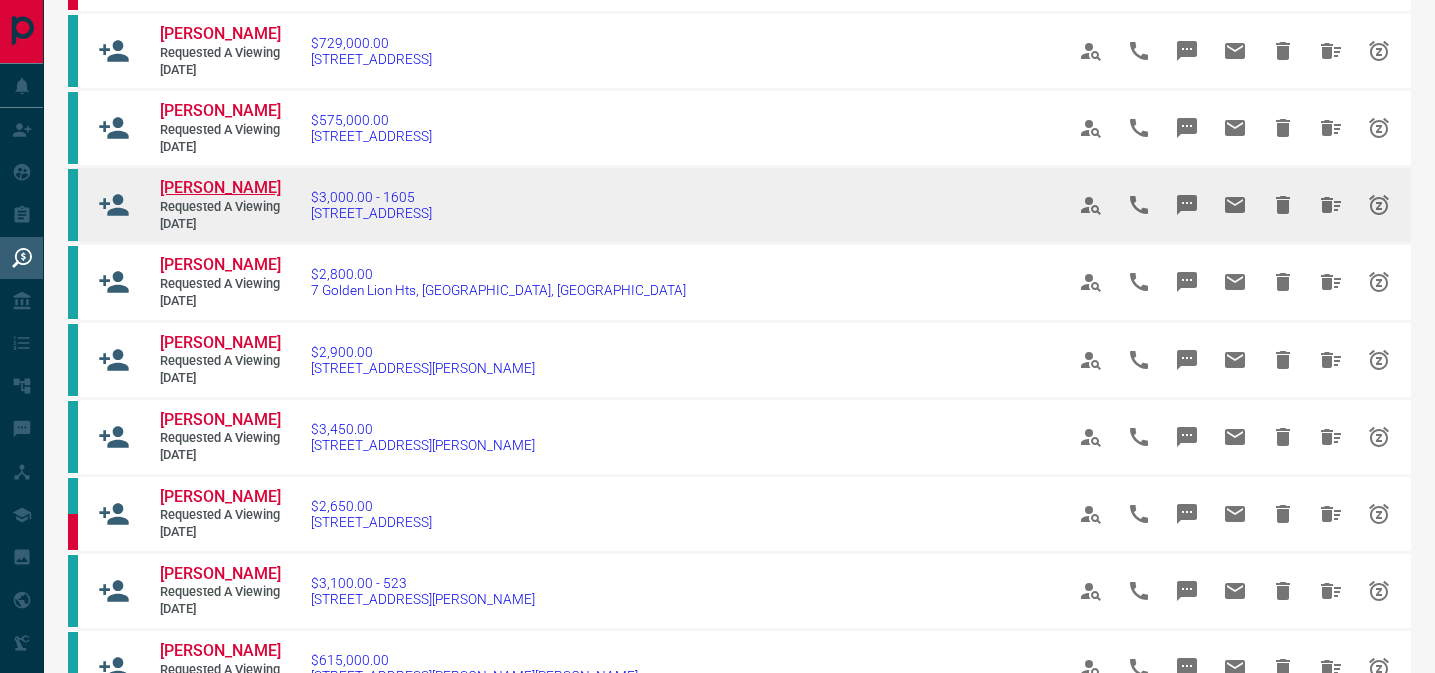 click on "[PERSON_NAME]" at bounding box center [220, 187] 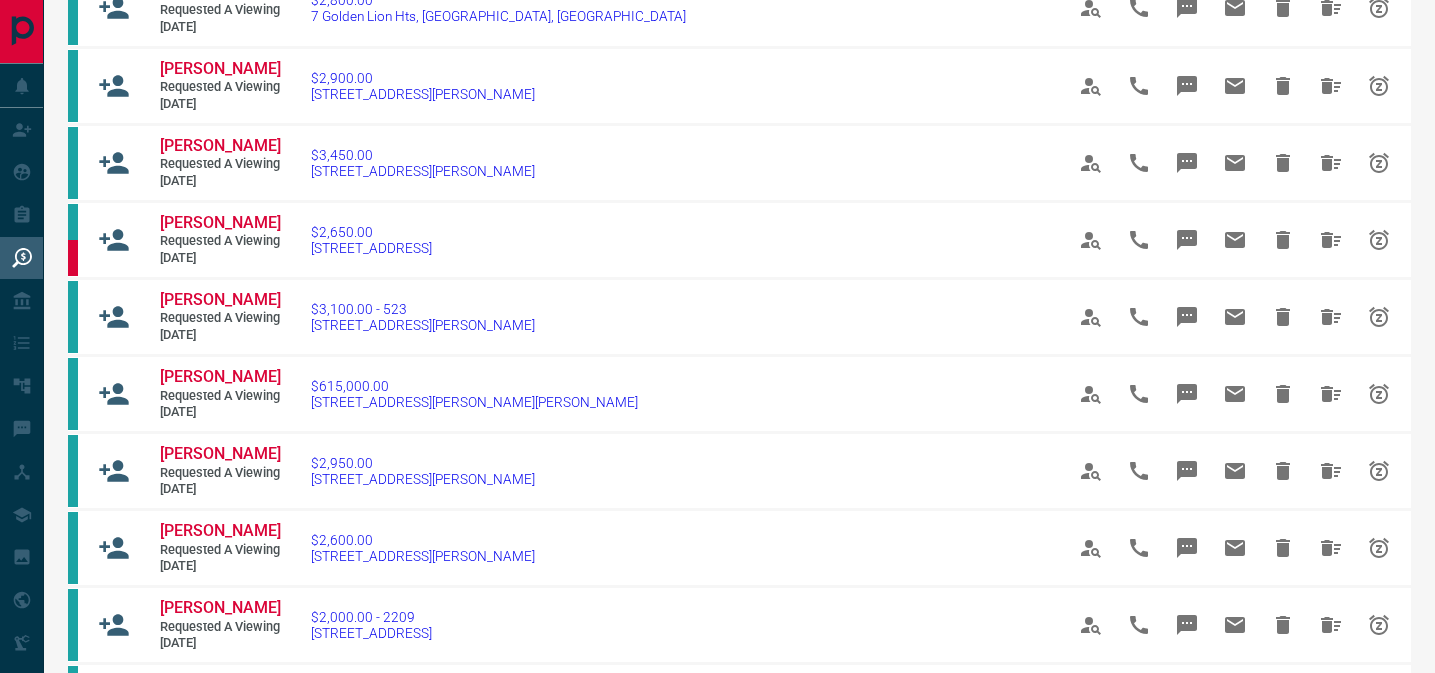 scroll, scrollTop: 1055, scrollLeft: 0, axis: vertical 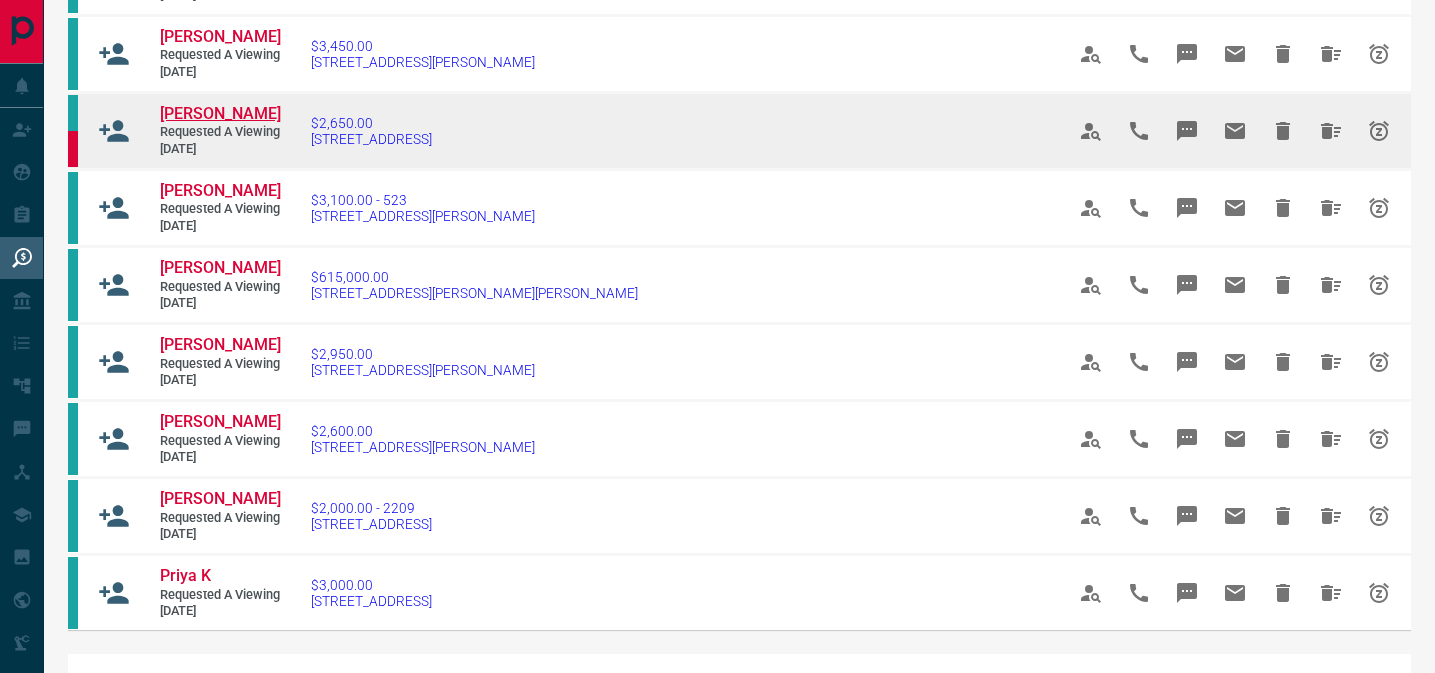 click on "[PERSON_NAME]" at bounding box center [220, 113] 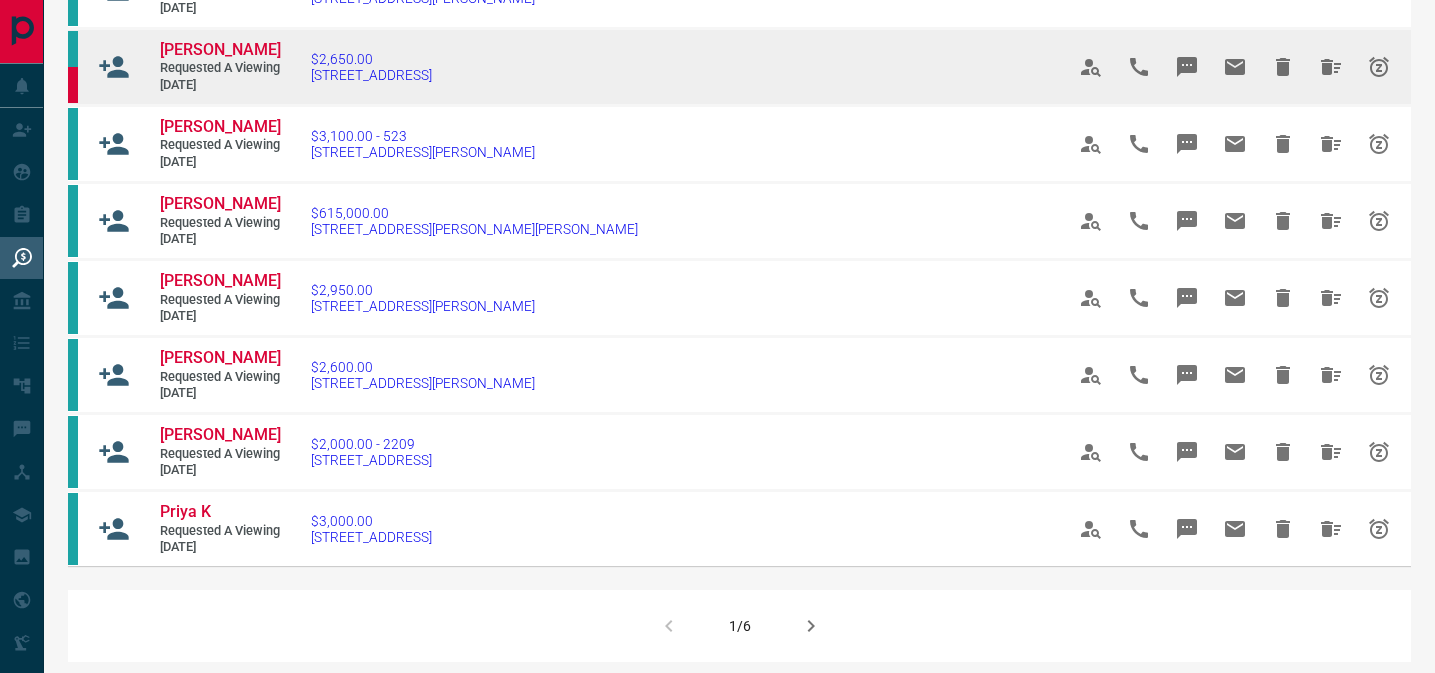 scroll, scrollTop: 1233, scrollLeft: 0, axis: vertical 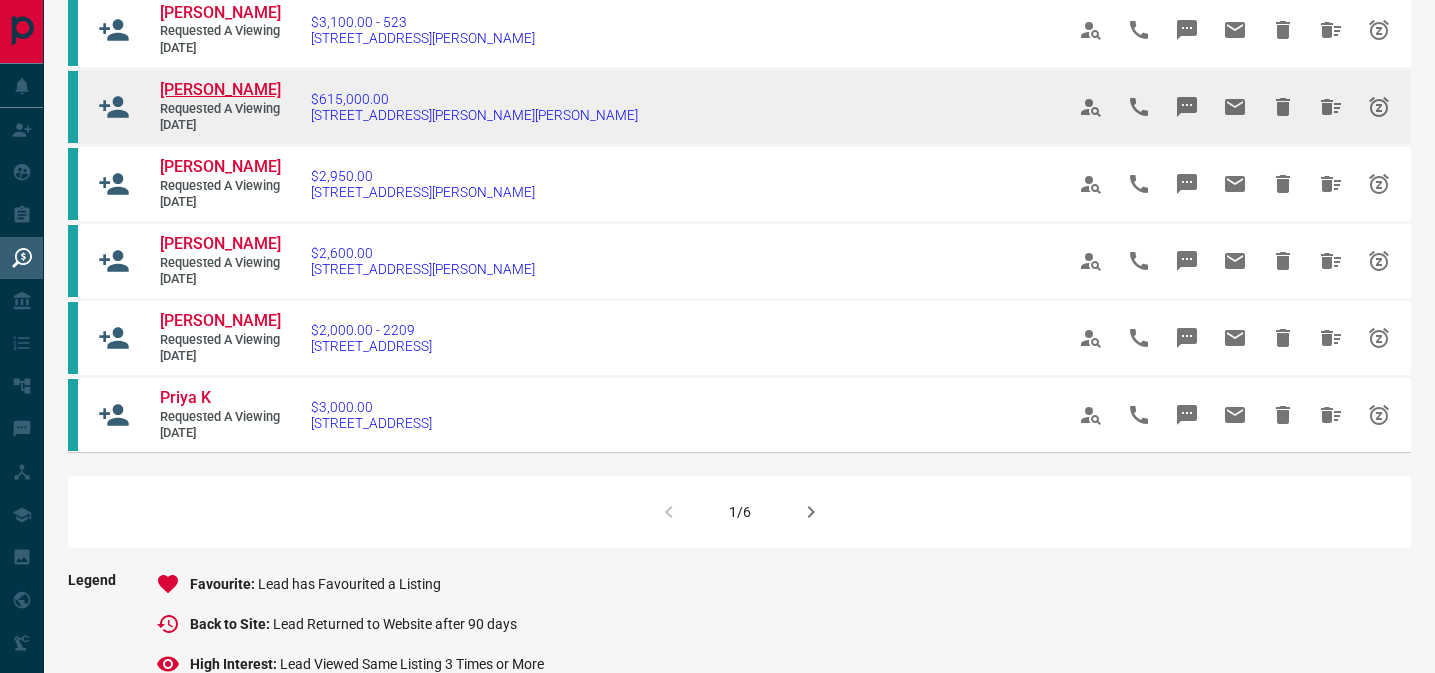 click on "[PERSON_NAME]" at bounding box center (220, 89) 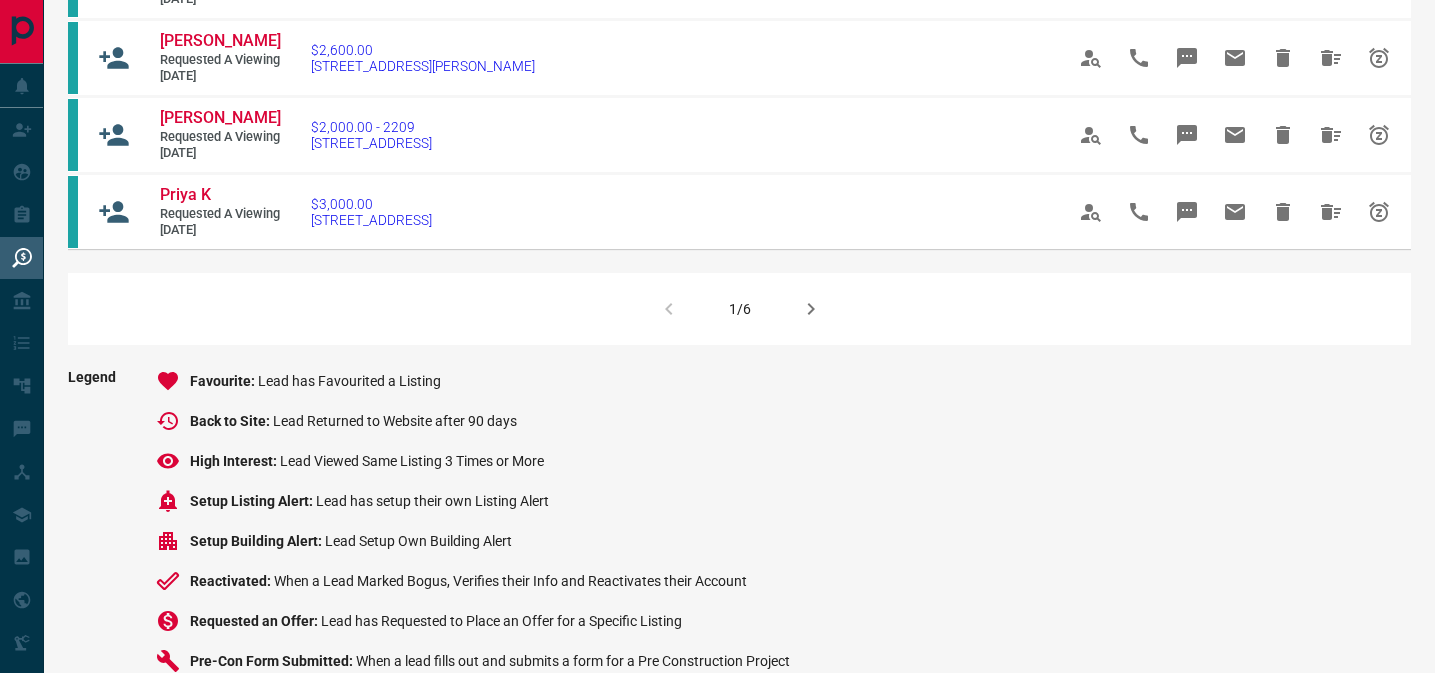 scroll, scrollTop: 1472, scrollLeft: 0, axis: vertical 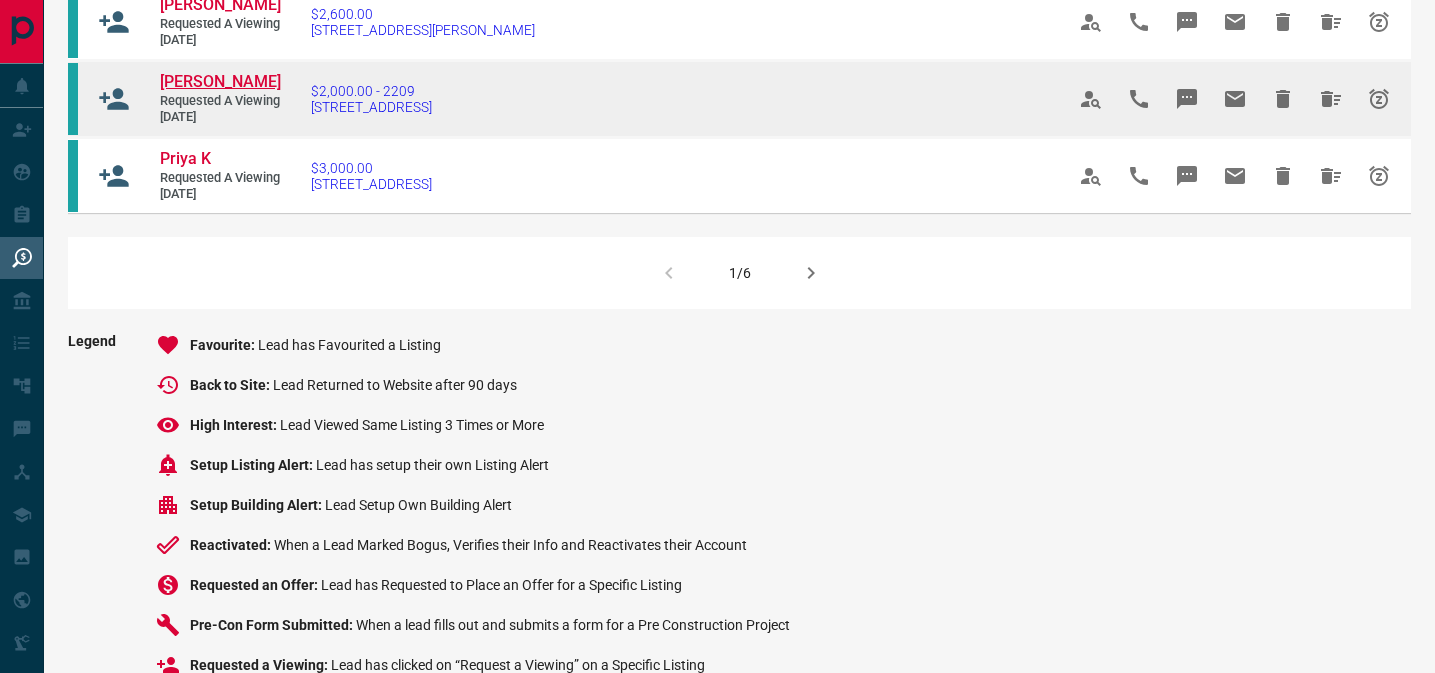 click on "[PERSON_NAME]" at bounding box center (220, 81) 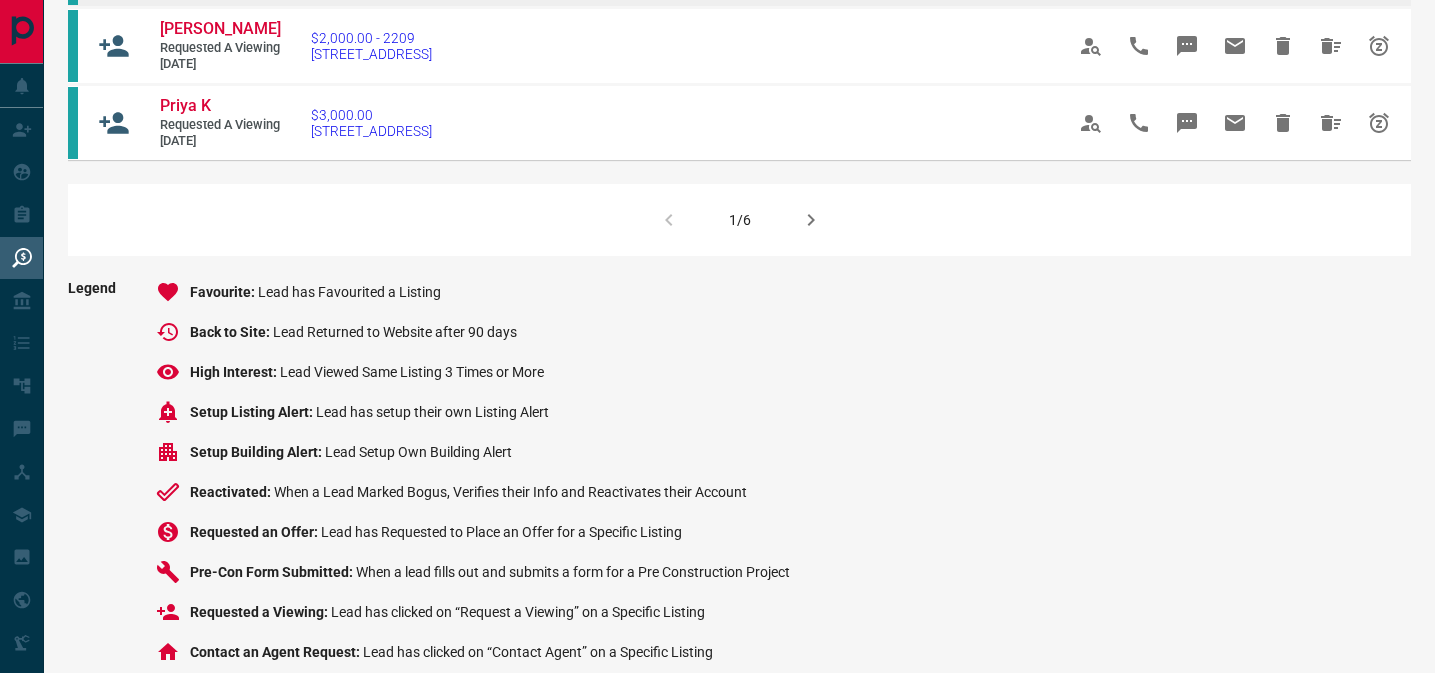 scroll, scrollTop: 1528, scrollLeft: 0, axis: vertical 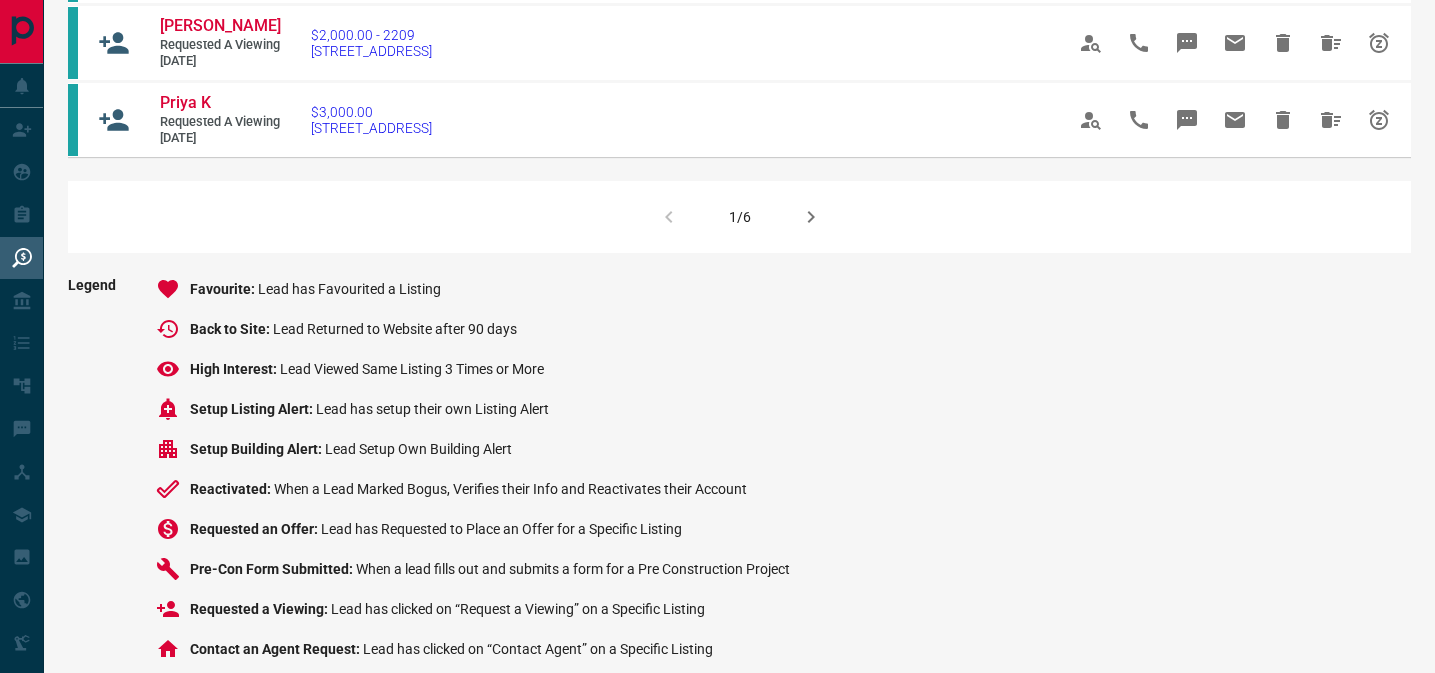 click at bounding box center [811, 217] 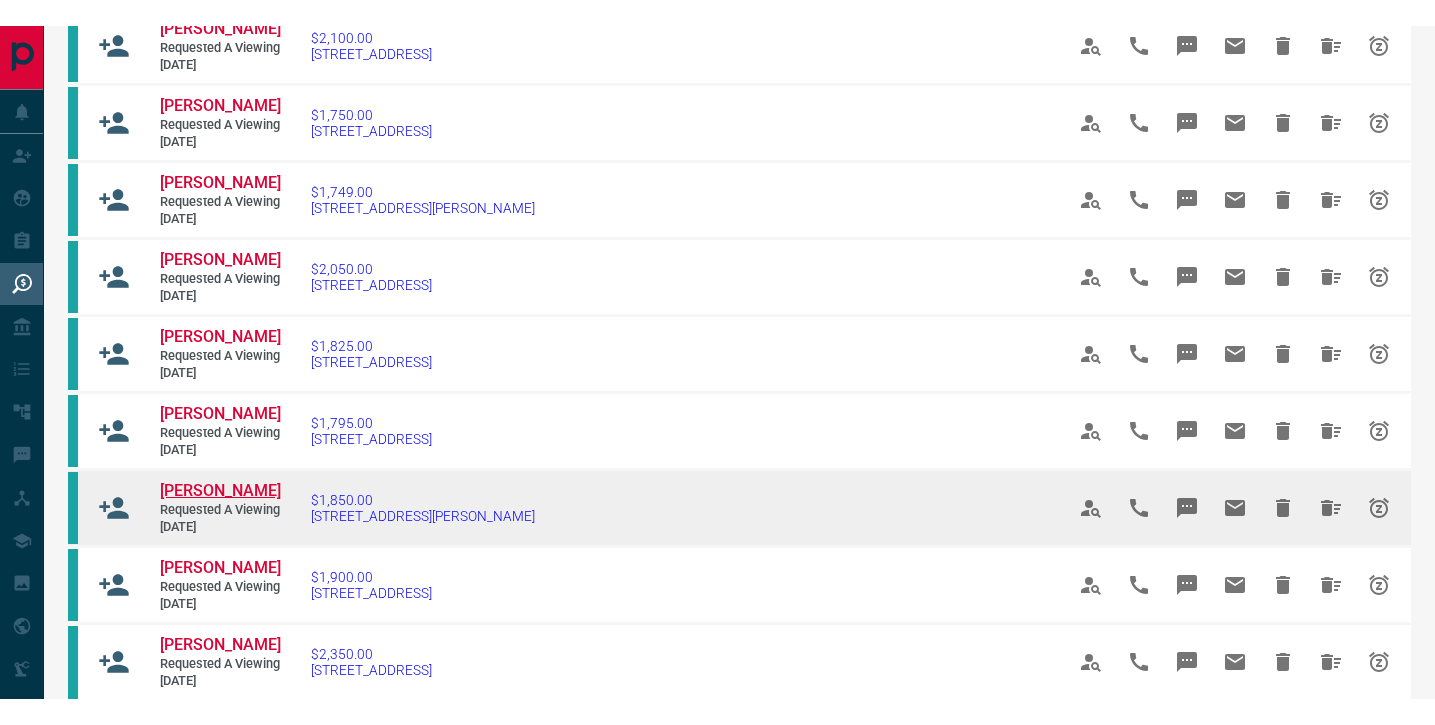 scroll, scrollTop: 0, scrollLeft: 0, axis: both 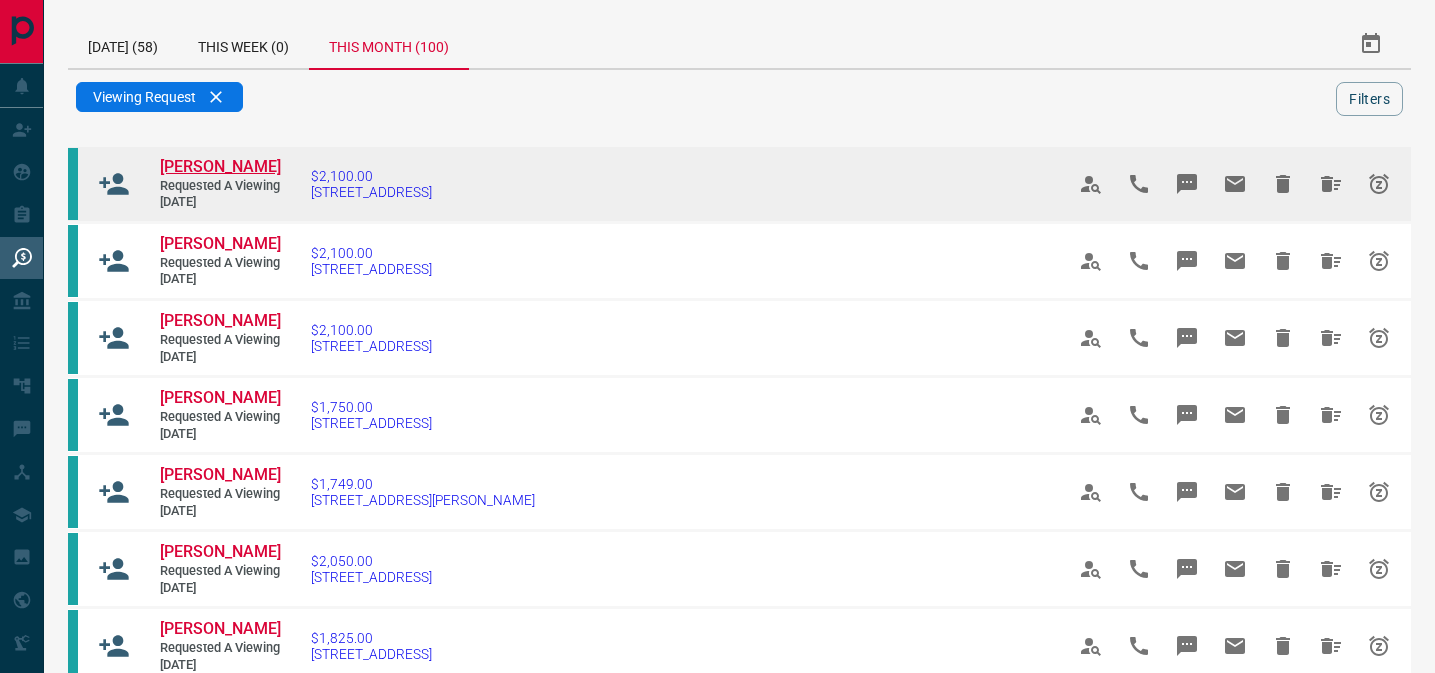 click on "[PERSON_NAME]" at bounding box center (220, 166) 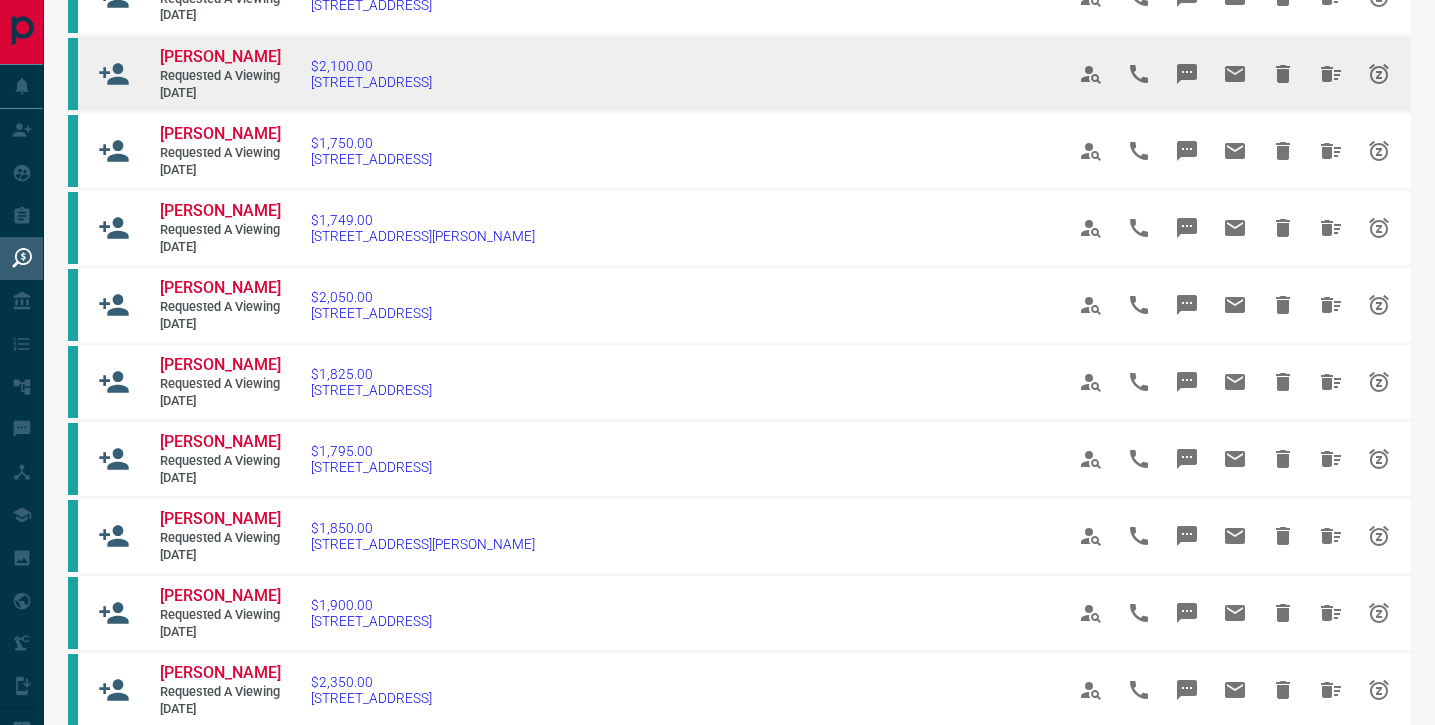scroll, scrollTop: 0, scrollLeft: 0, axis: both 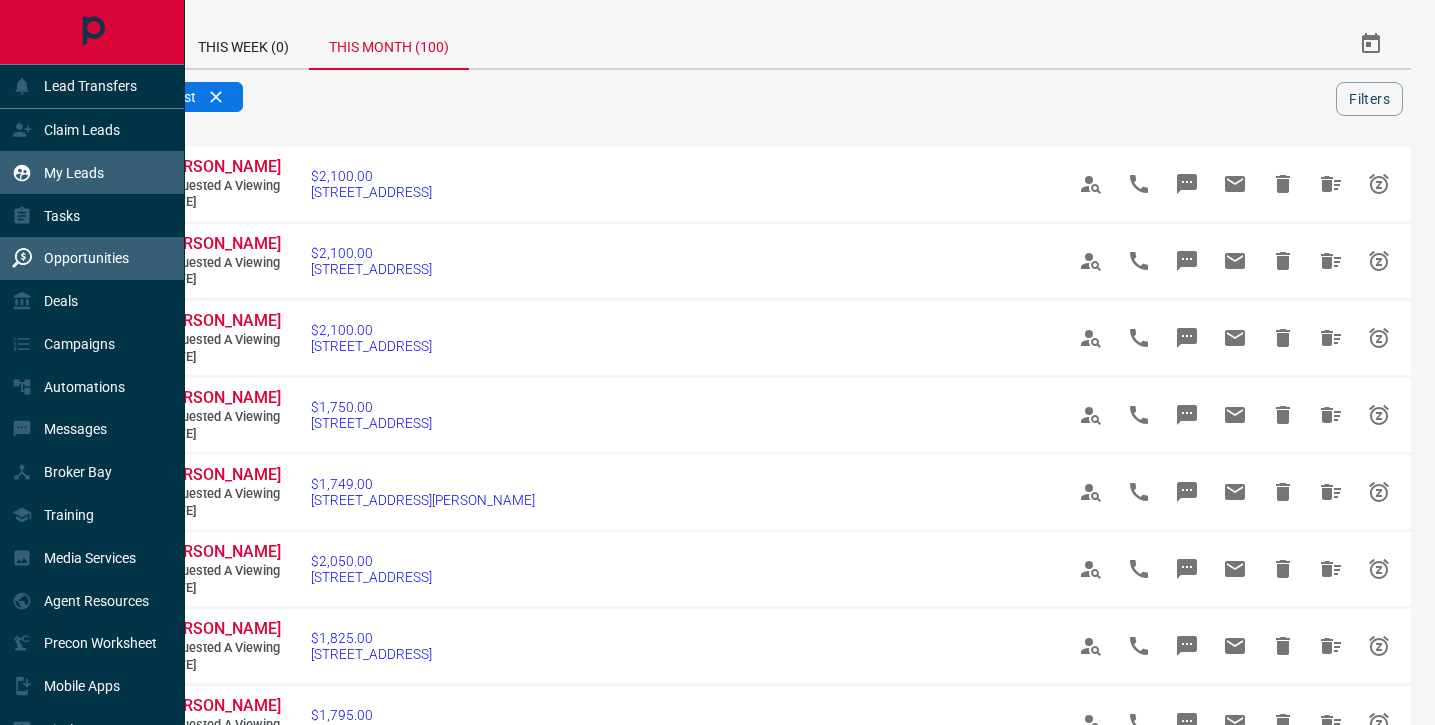 click on "My Leads" at bounding box center [92, 172] 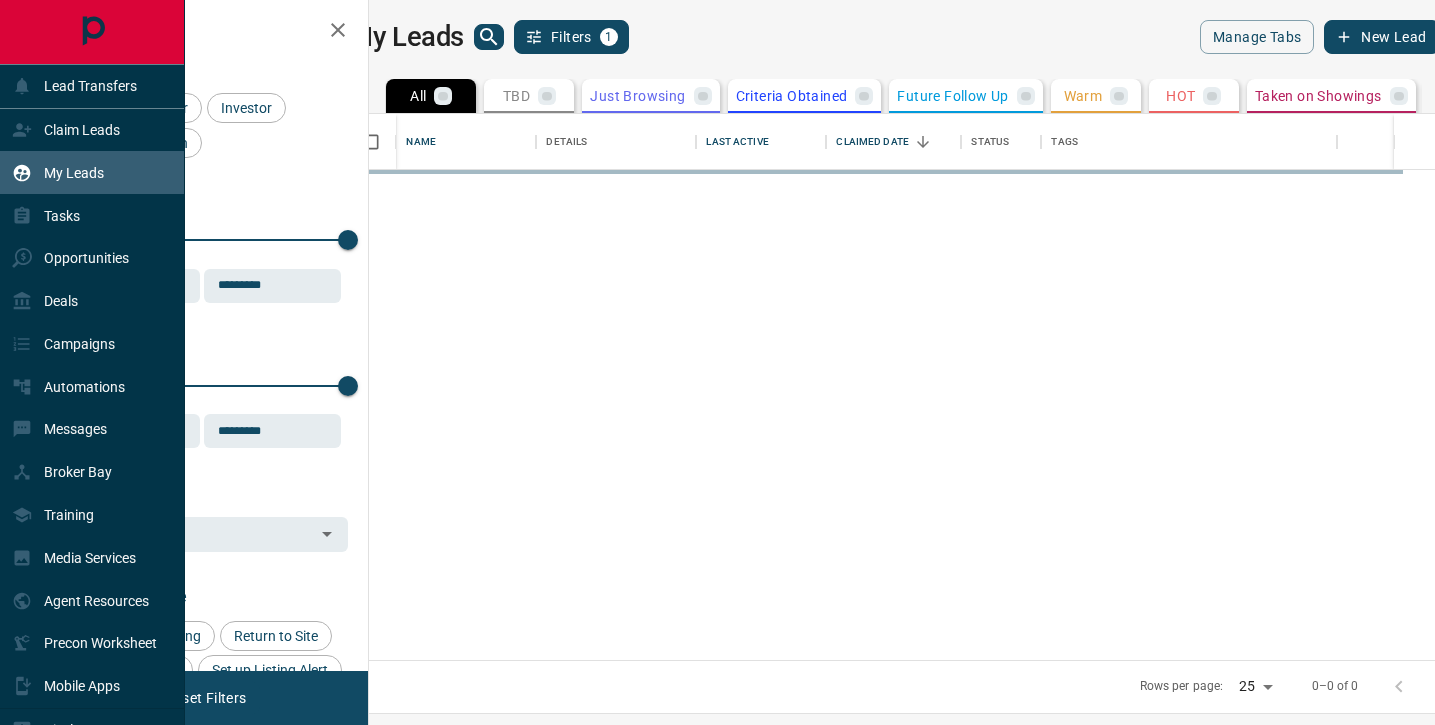 scroll, scrollTop: 1, scrollLeft: 1, axis: both 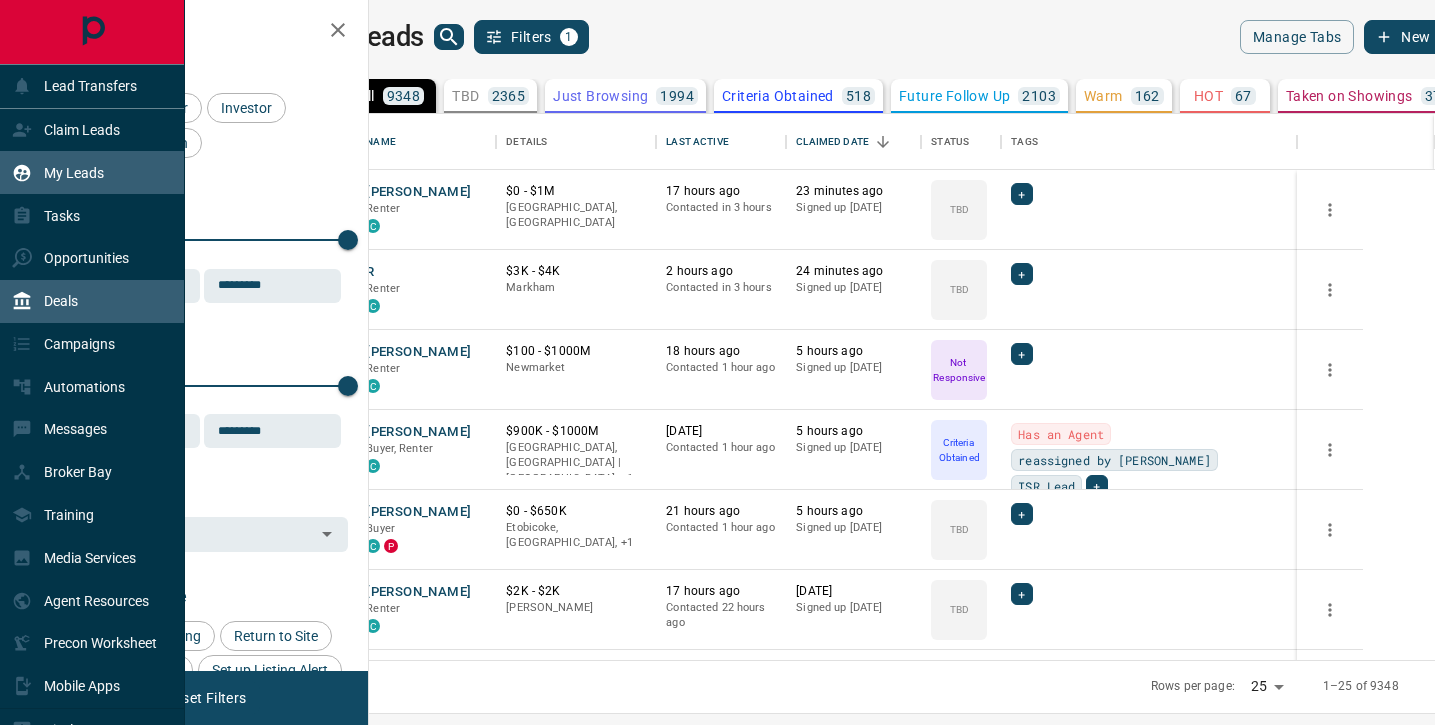 click on "Deals" at bounding box center (92, 301) 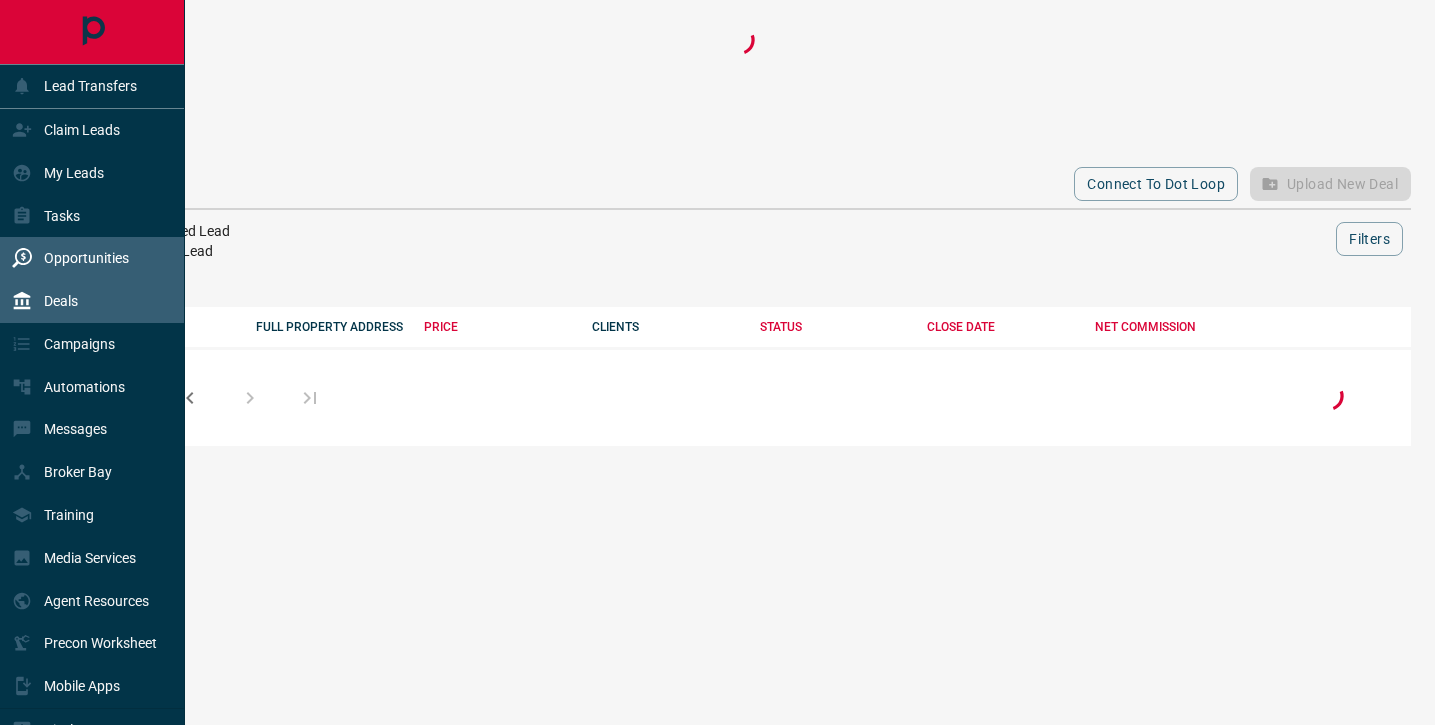 click on "Opportunities" at bounding box center [70, 258] 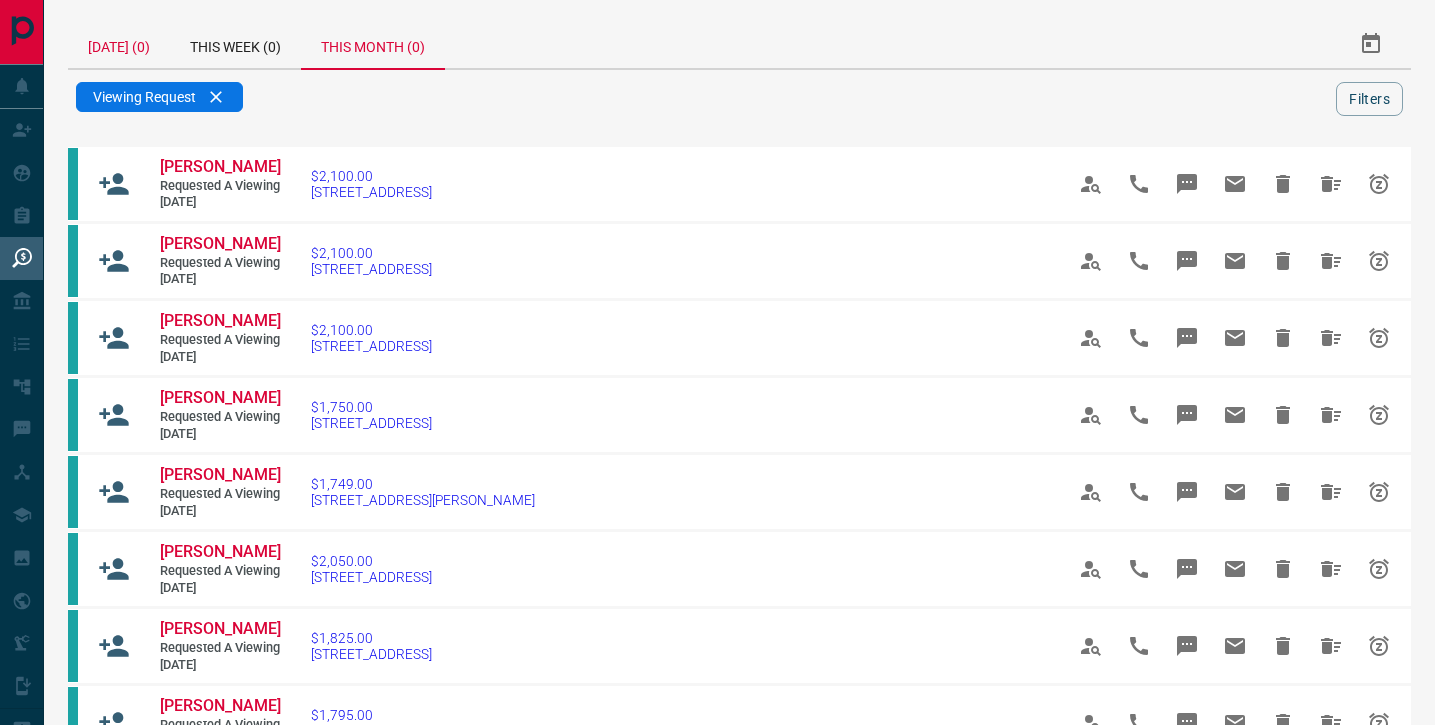 click on "[DATE] (0)" at bounding box center [119, 44] 